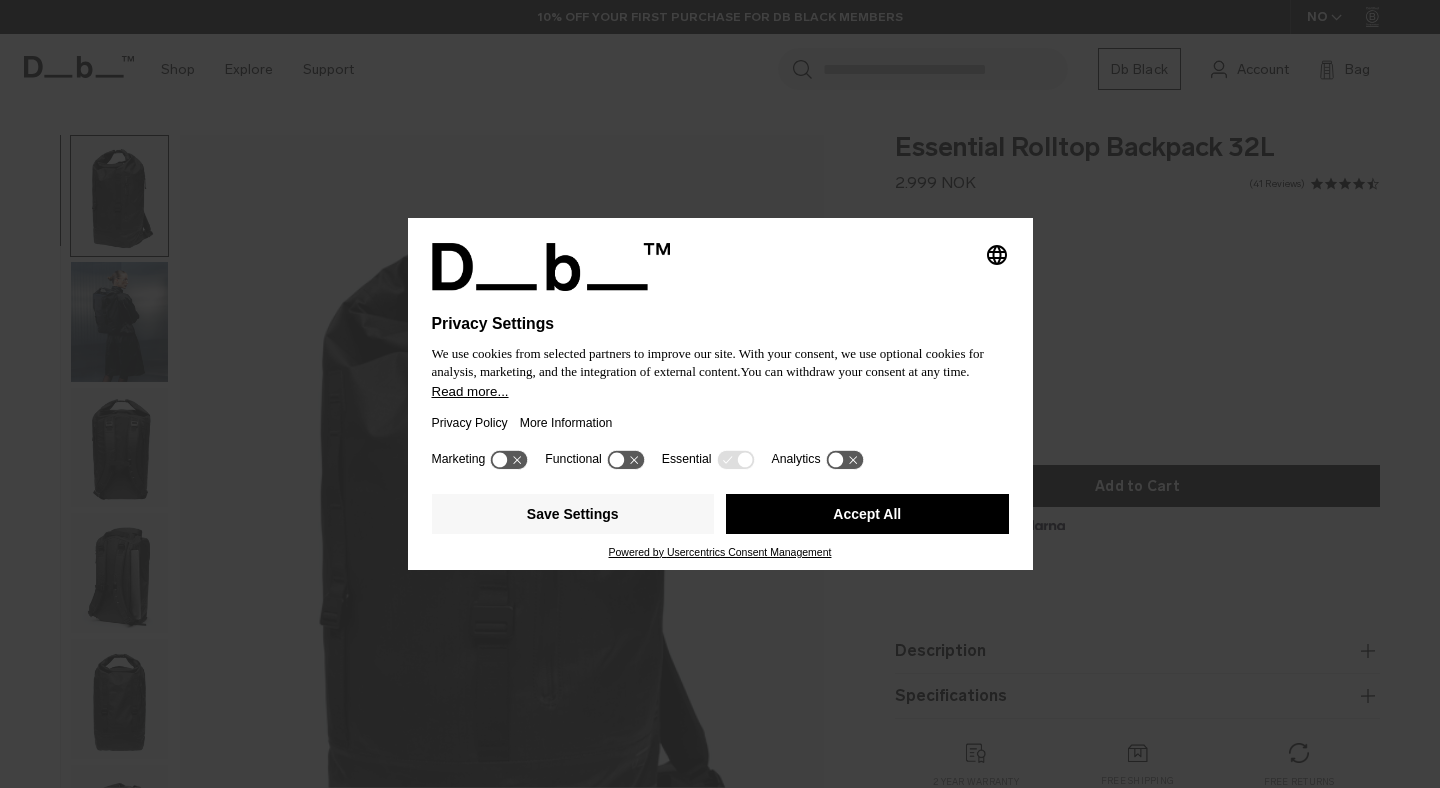 scroll, scrollTop: 0, scrollLeft: 0, axis: both 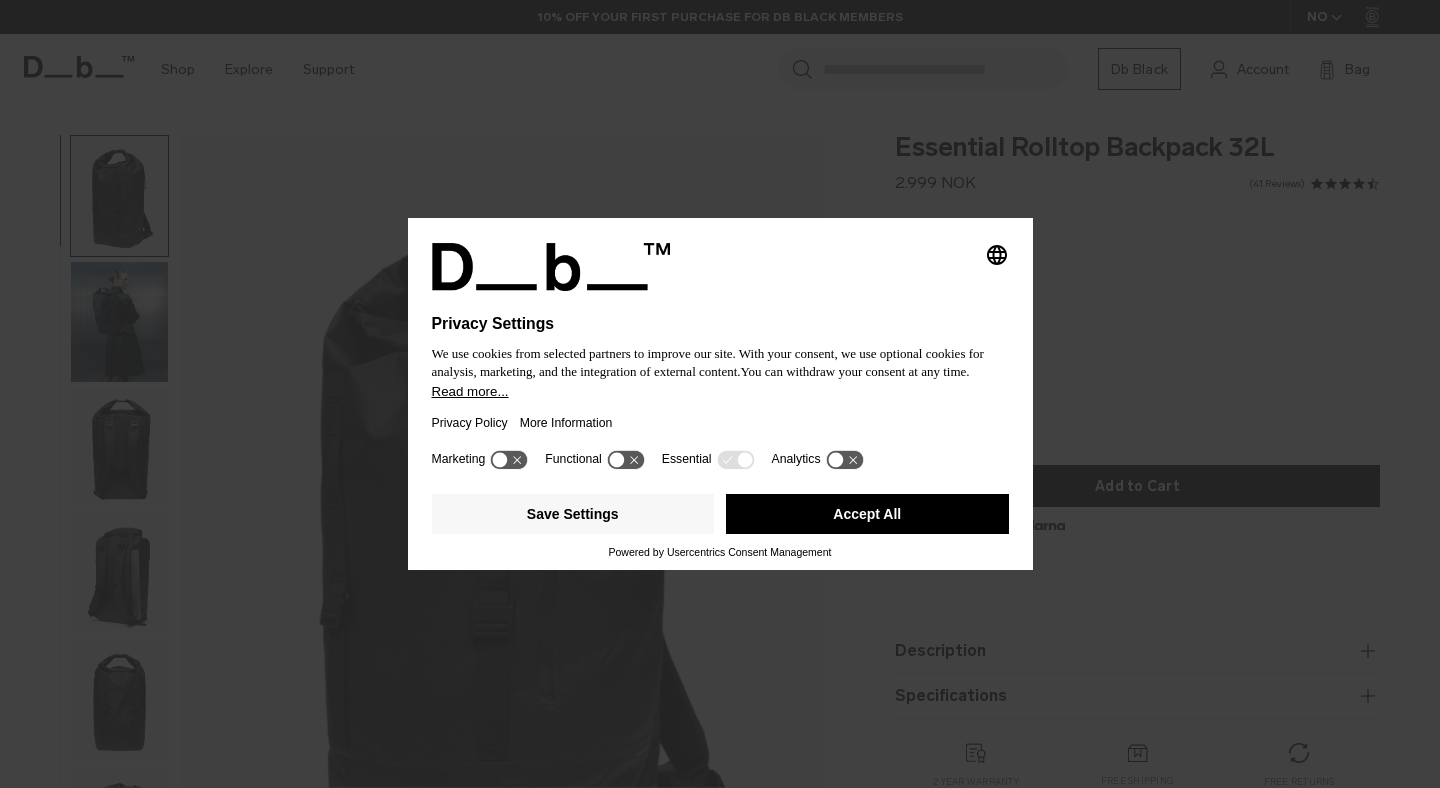 click on "Accept All" at bounding box center [867, 514] 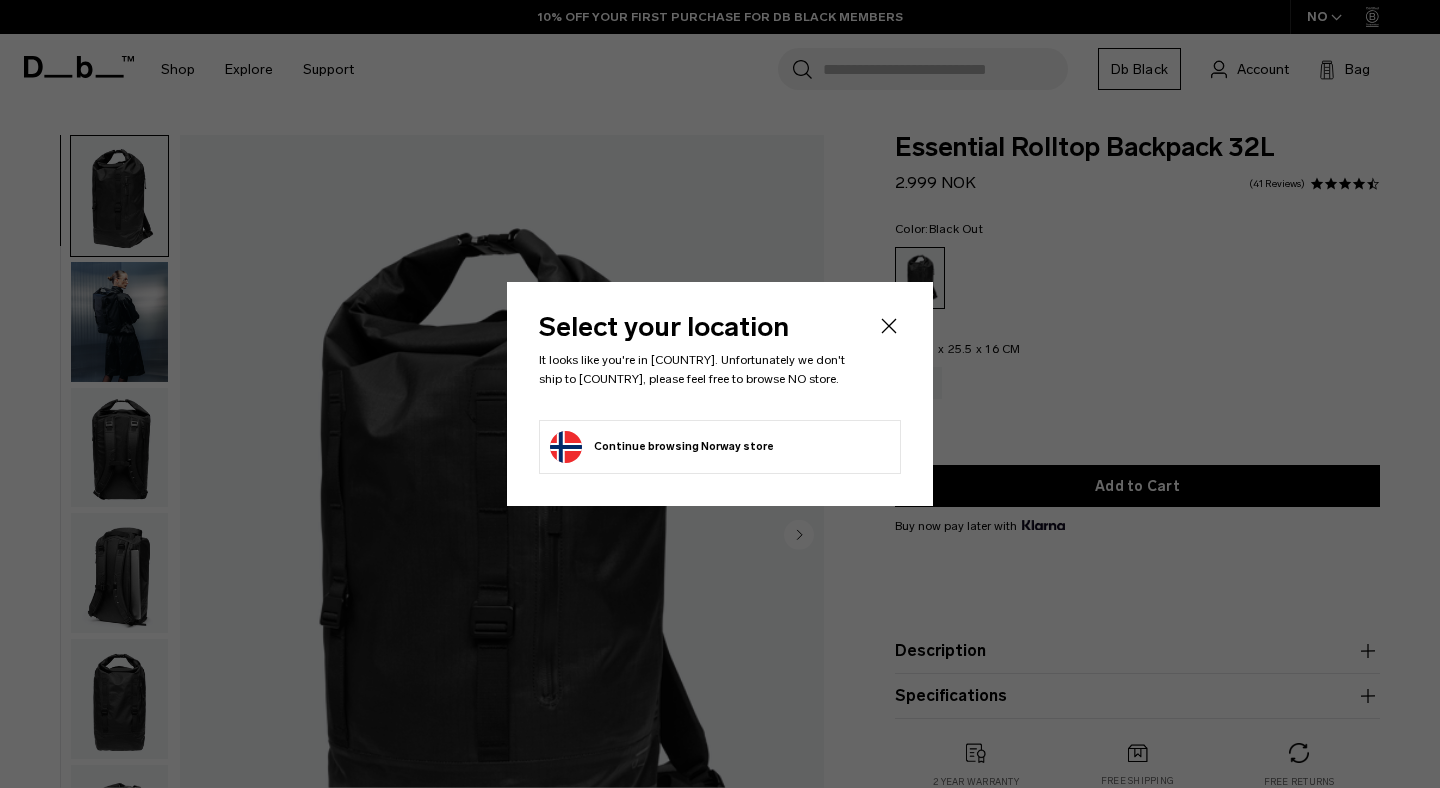 scroll, scrollTop: 0, scrollLeft: 0, axis: both 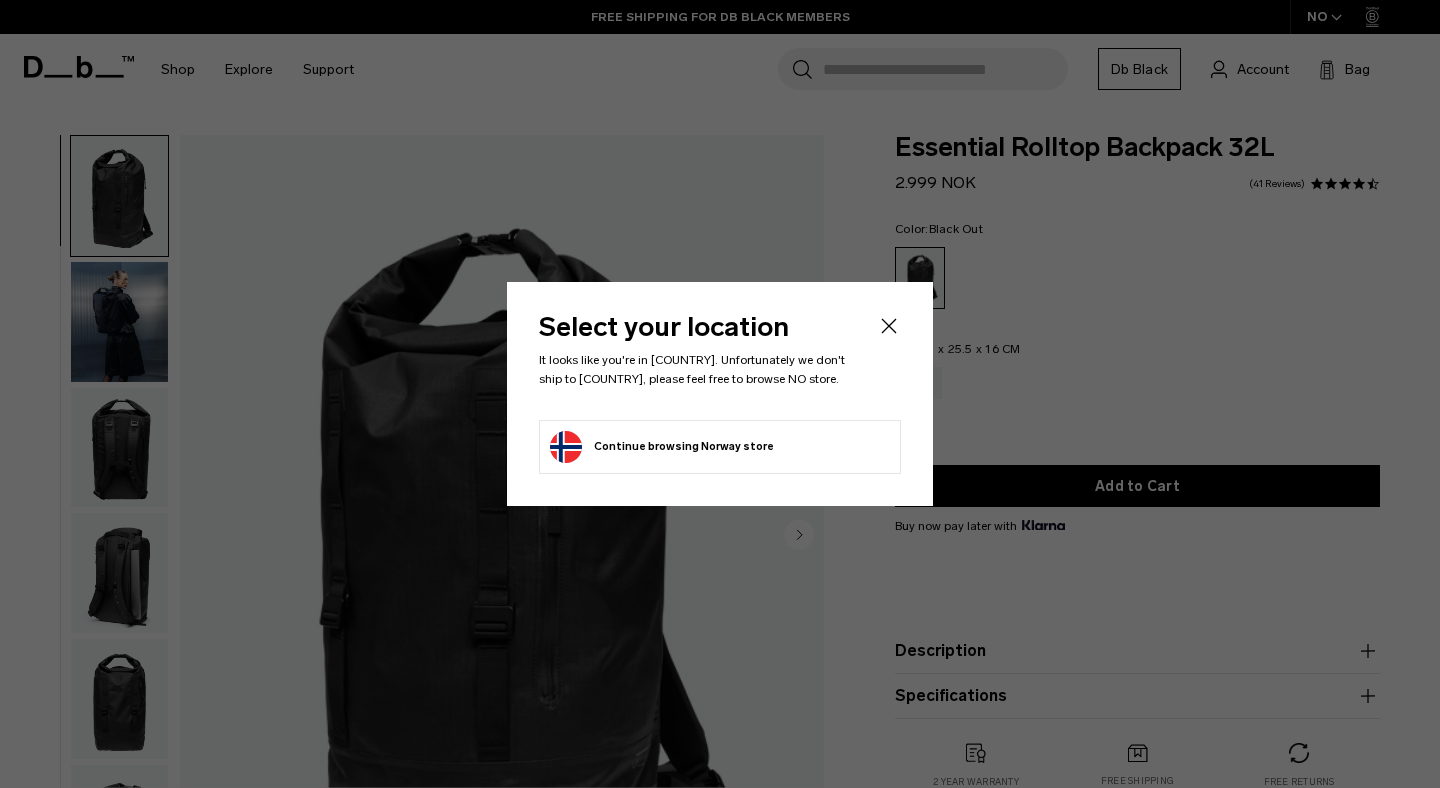 click 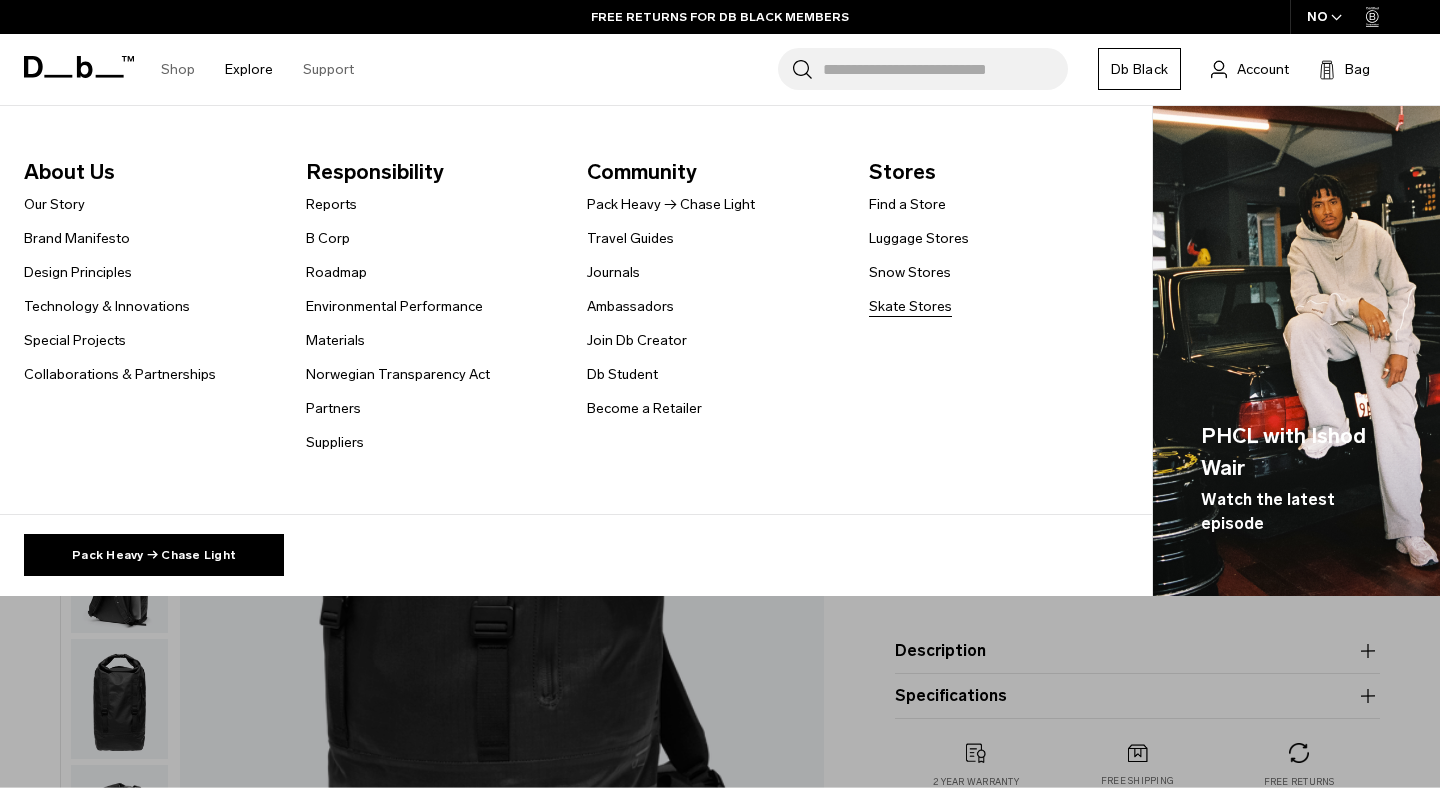 click on "Skate Stores" at bounding box center (910, 306) 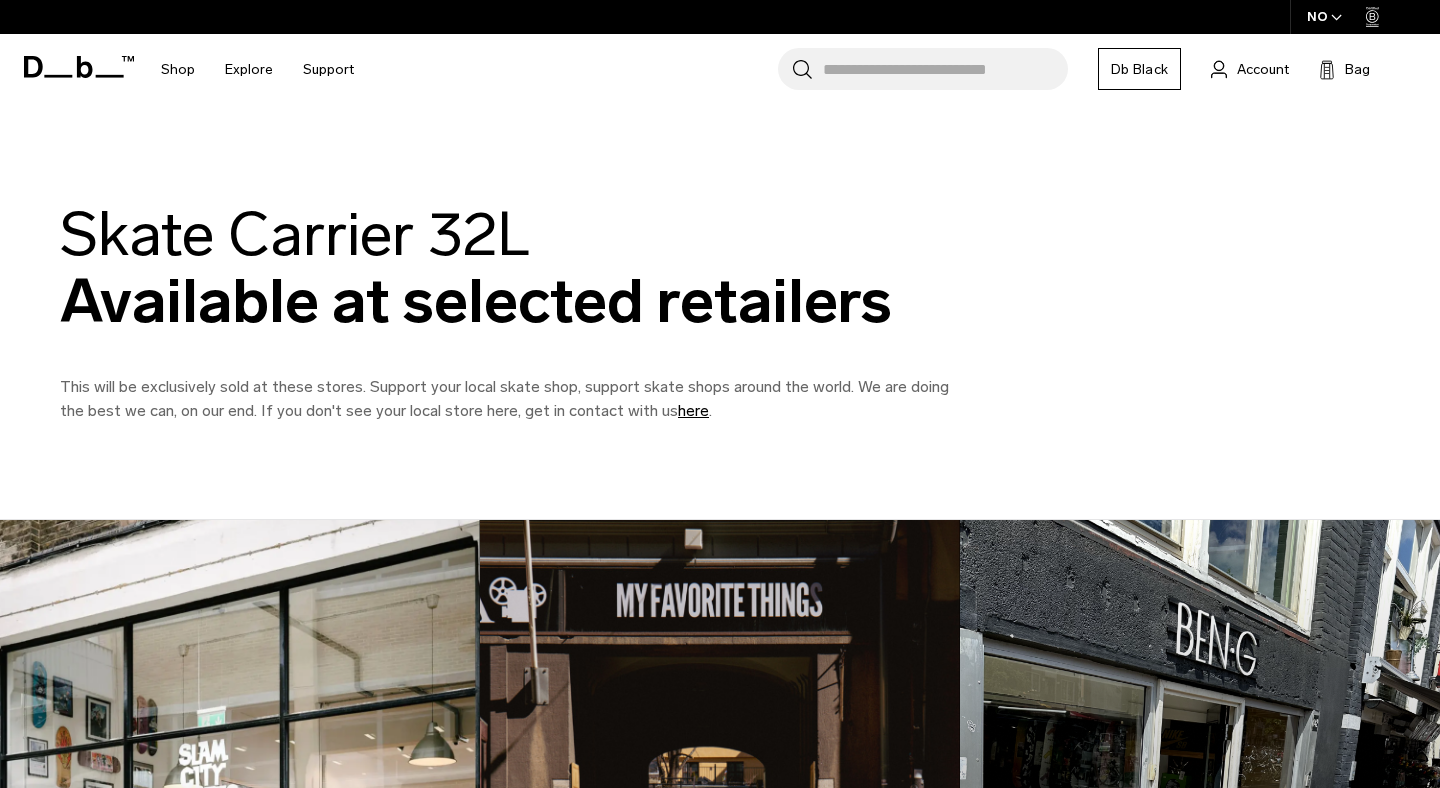 scroll, scrollTop: 0, scrollLeft: 0, axis: both 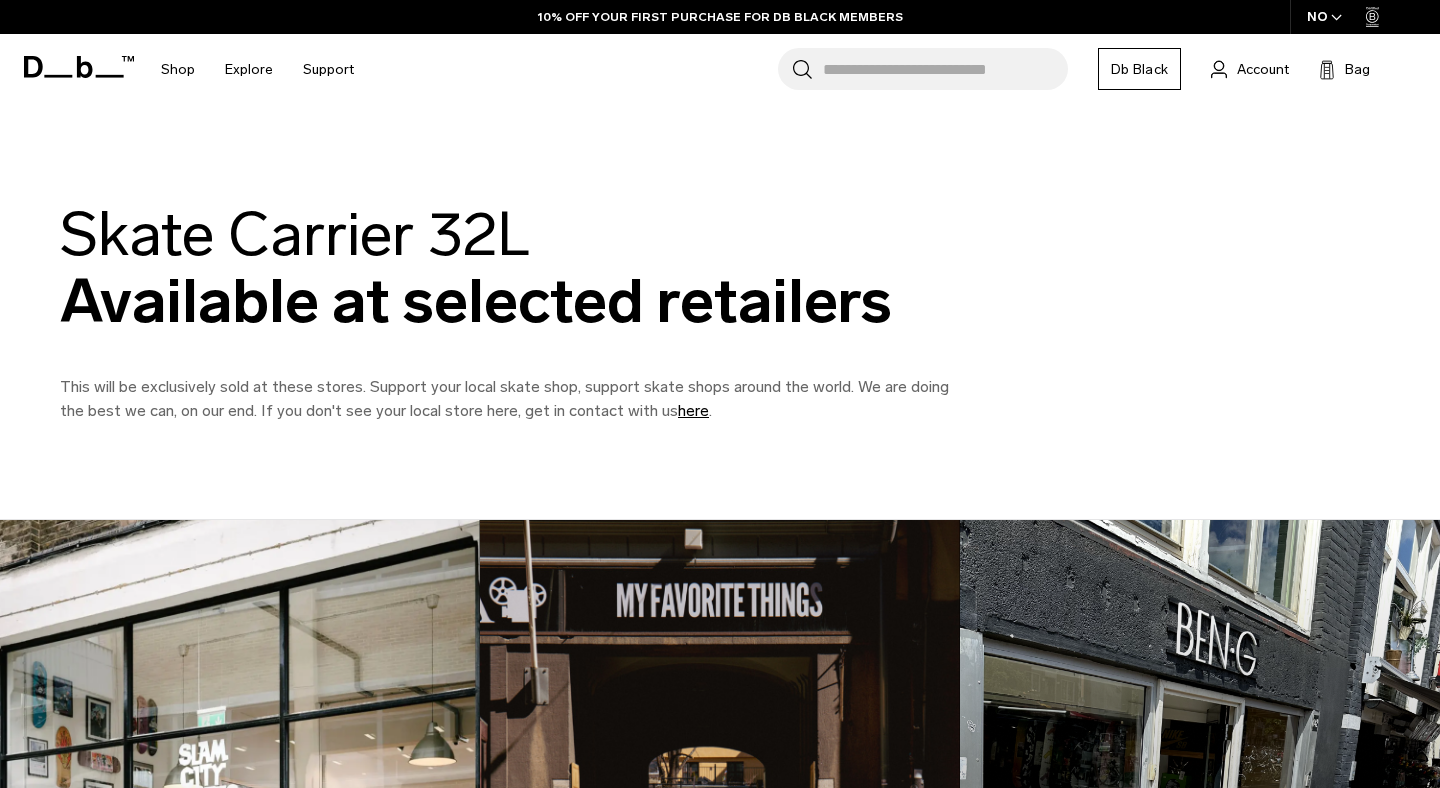 click on "Skate Carrier 32L Available at selected retailers" at bounding box center (510, 268) 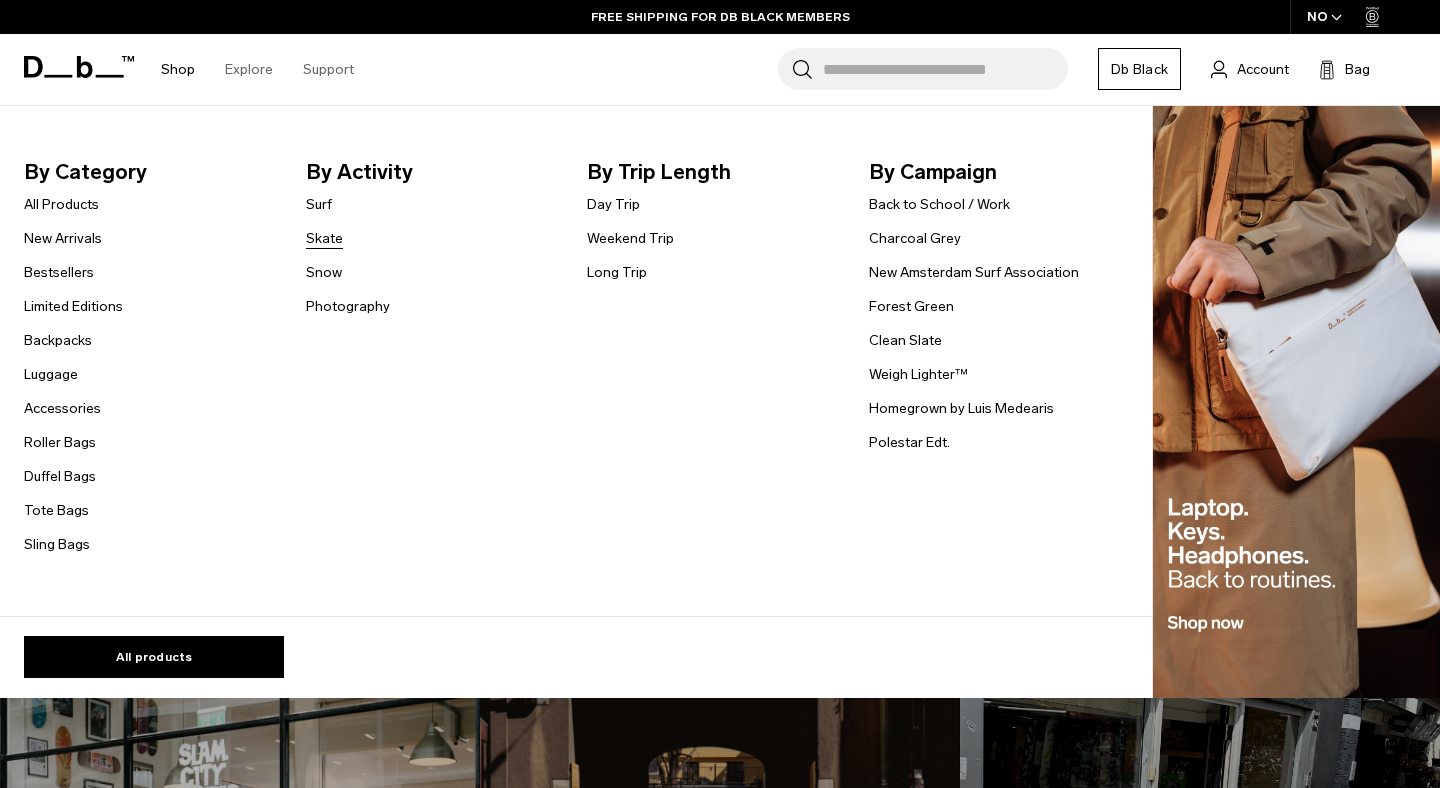click on "Skate" at bounding box center (324, 238) 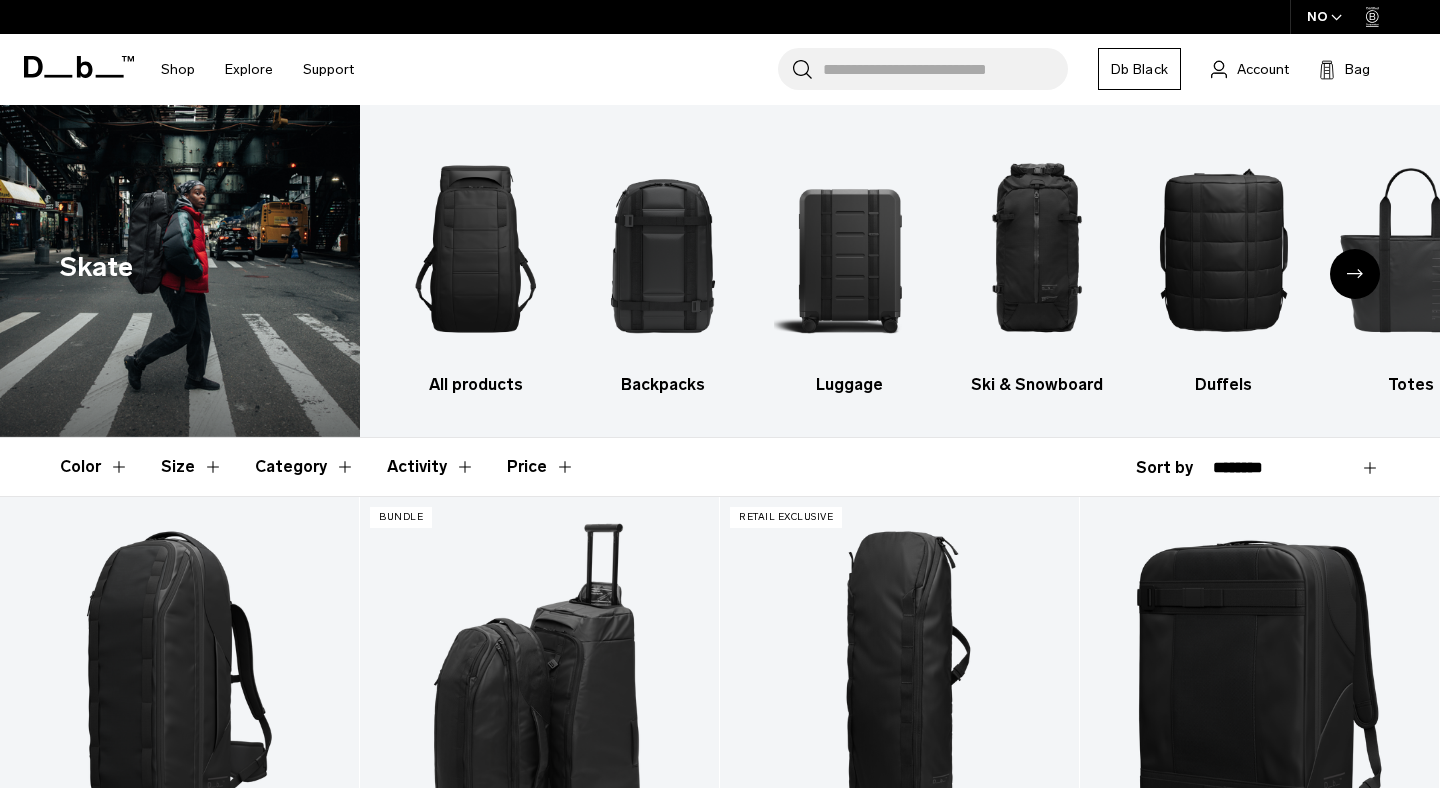 scroll, scrollTop: 0, scrollLeft: 0, axis: both 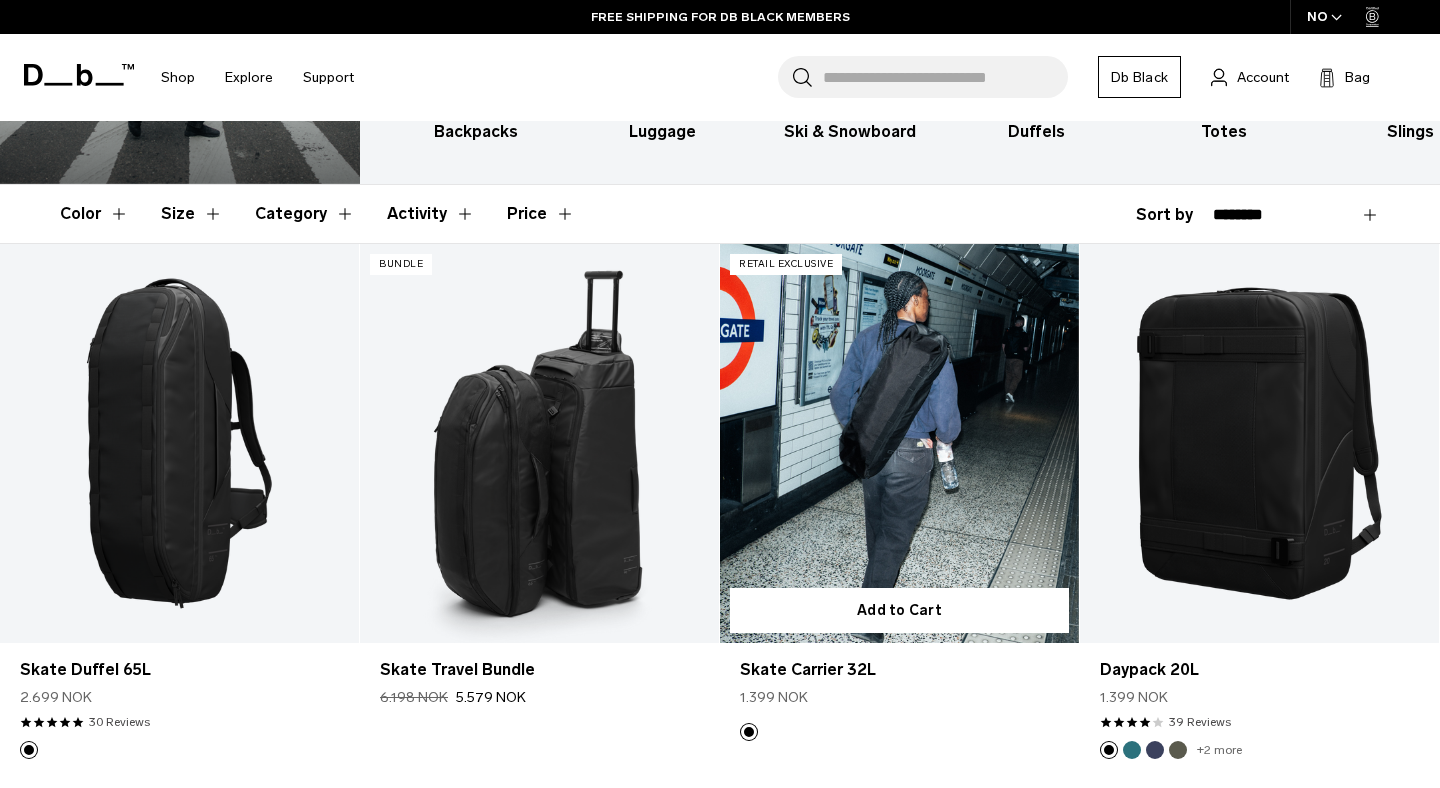 click at bounding box center [899, 443] 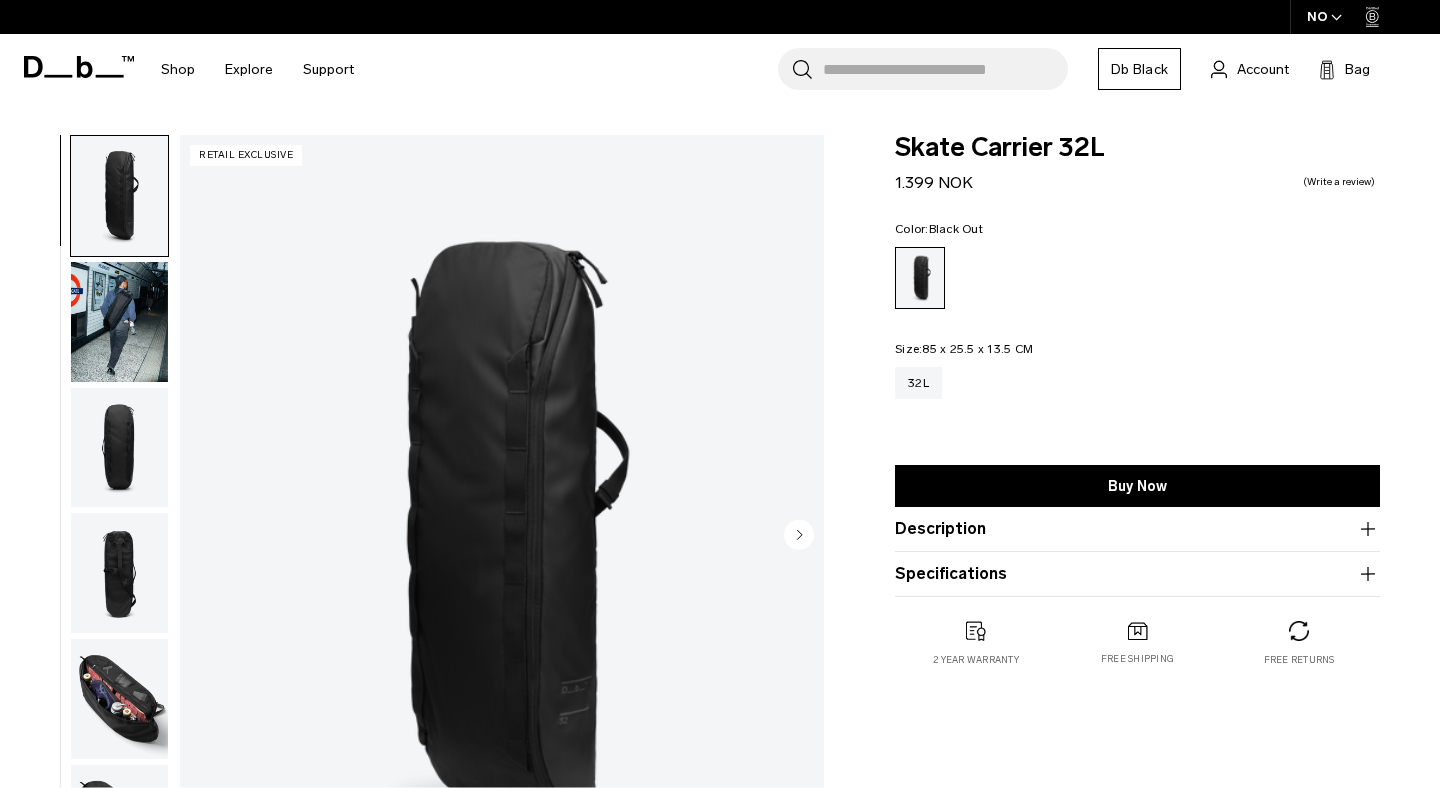 scroll, scrollTop: 0, scrollLeft: 0, axis: both 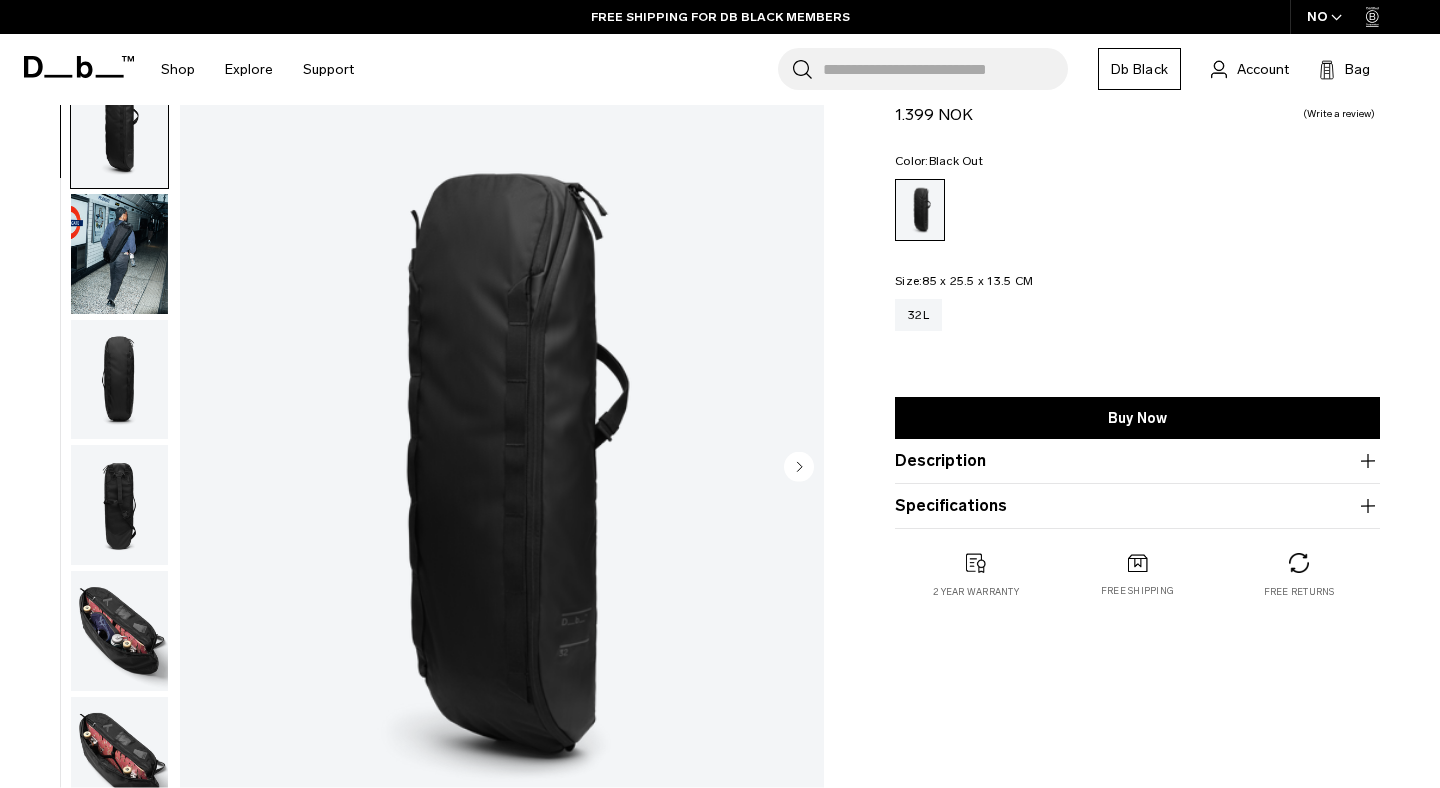 click at bounding box center [119, 254] 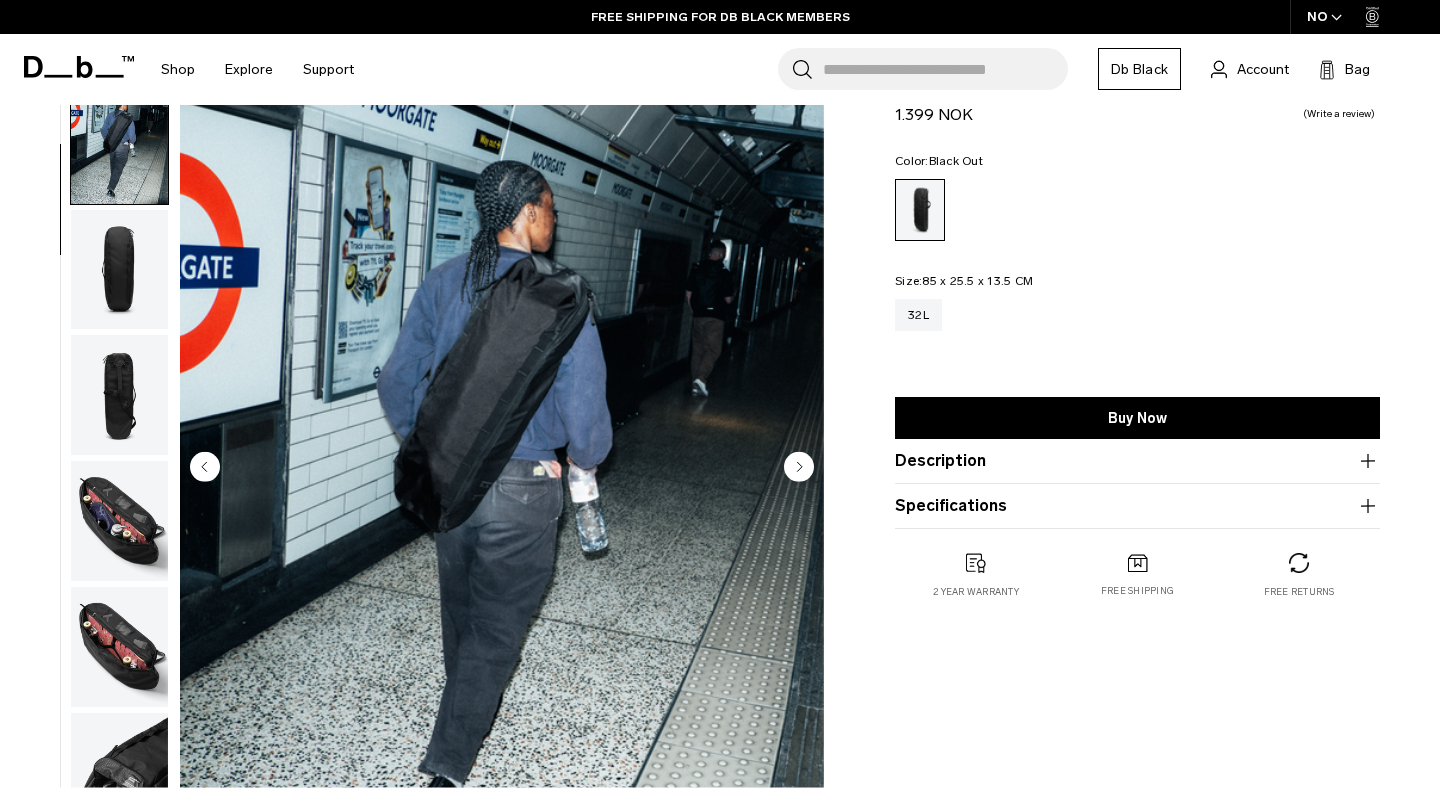 scroll, scrollTop: 126, scrollLeft: 0, axis: vertical 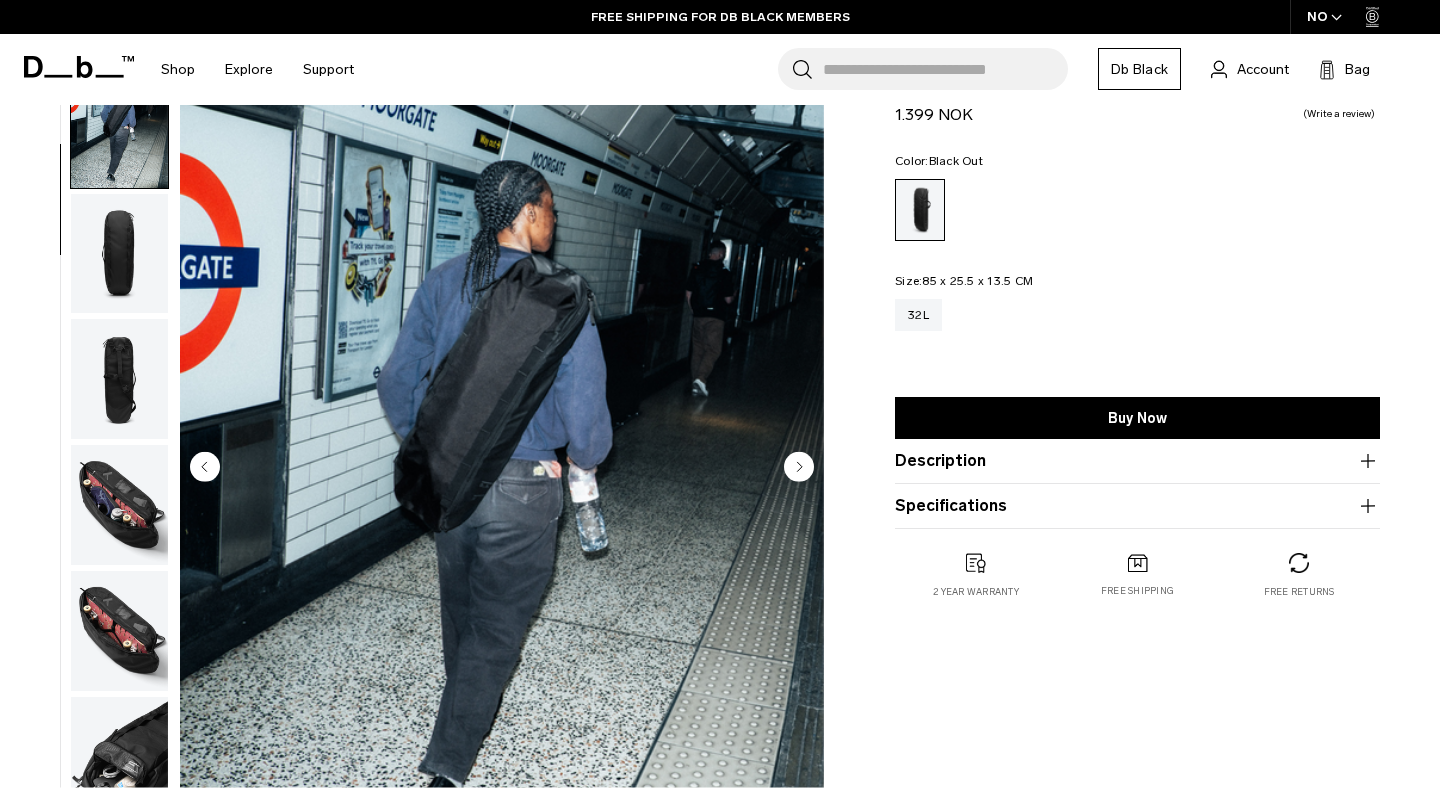 click at bounding box center (119, 505) 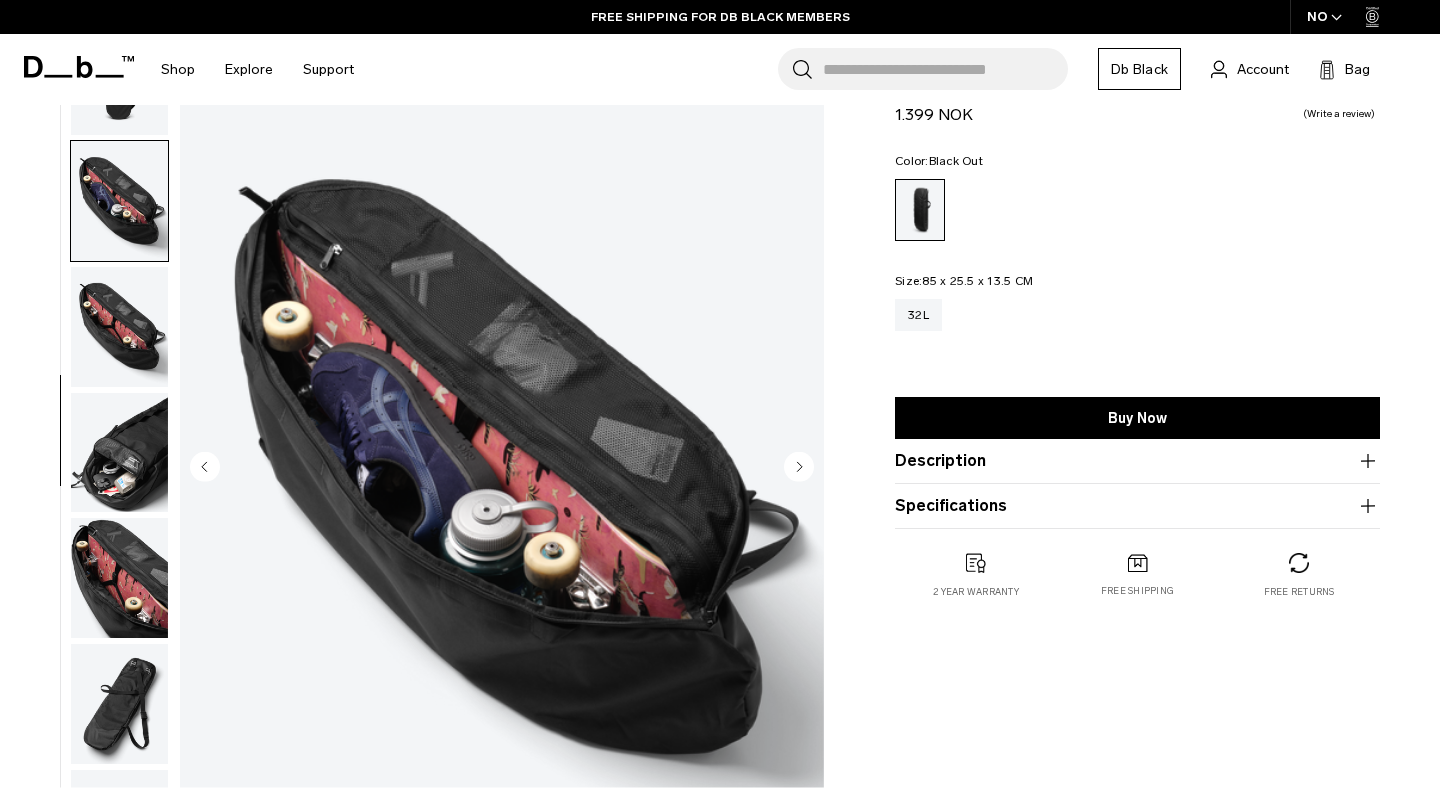 scroll, scrollTop: 450, scrollLeft: 0, axis: vertical 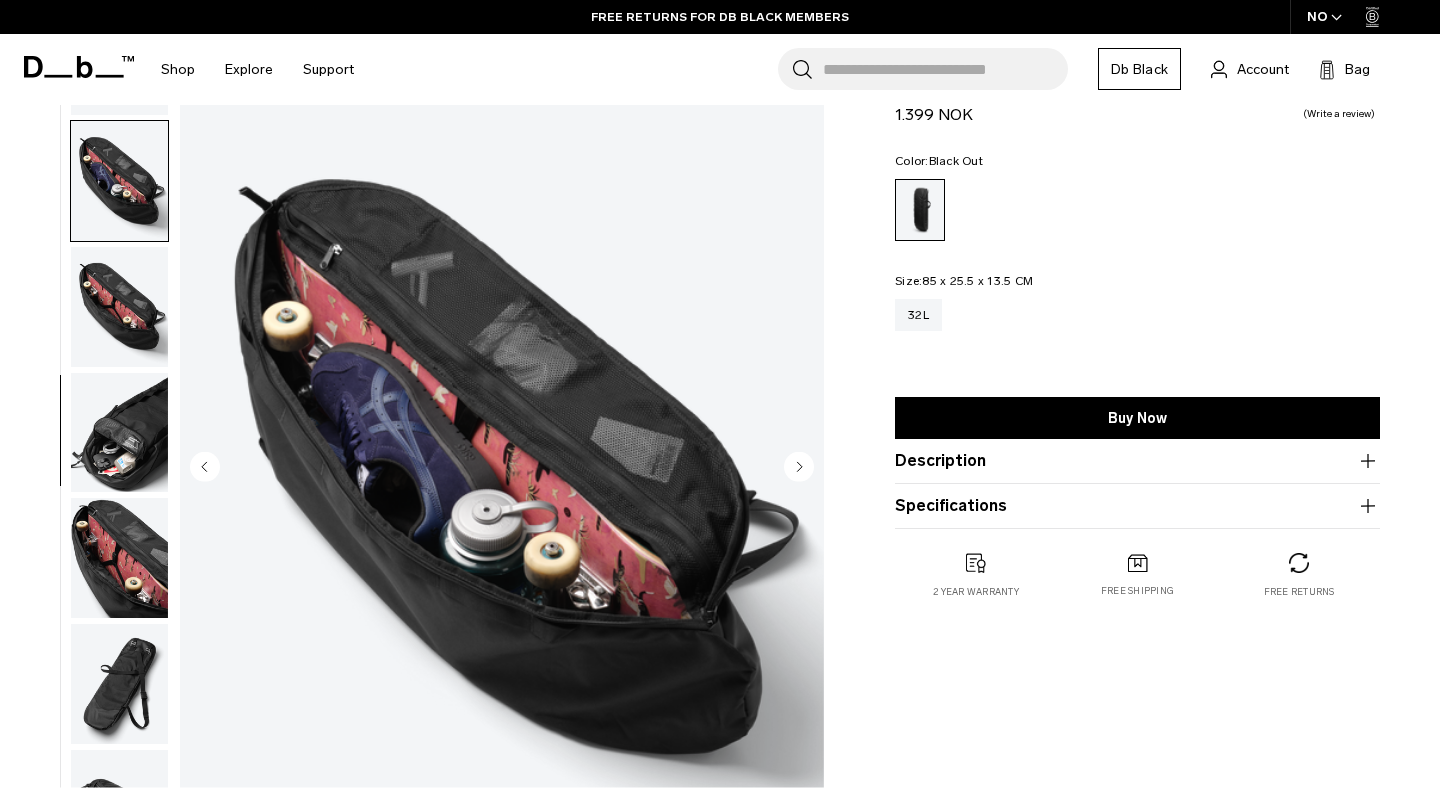 click at bounding box center (119, 558) 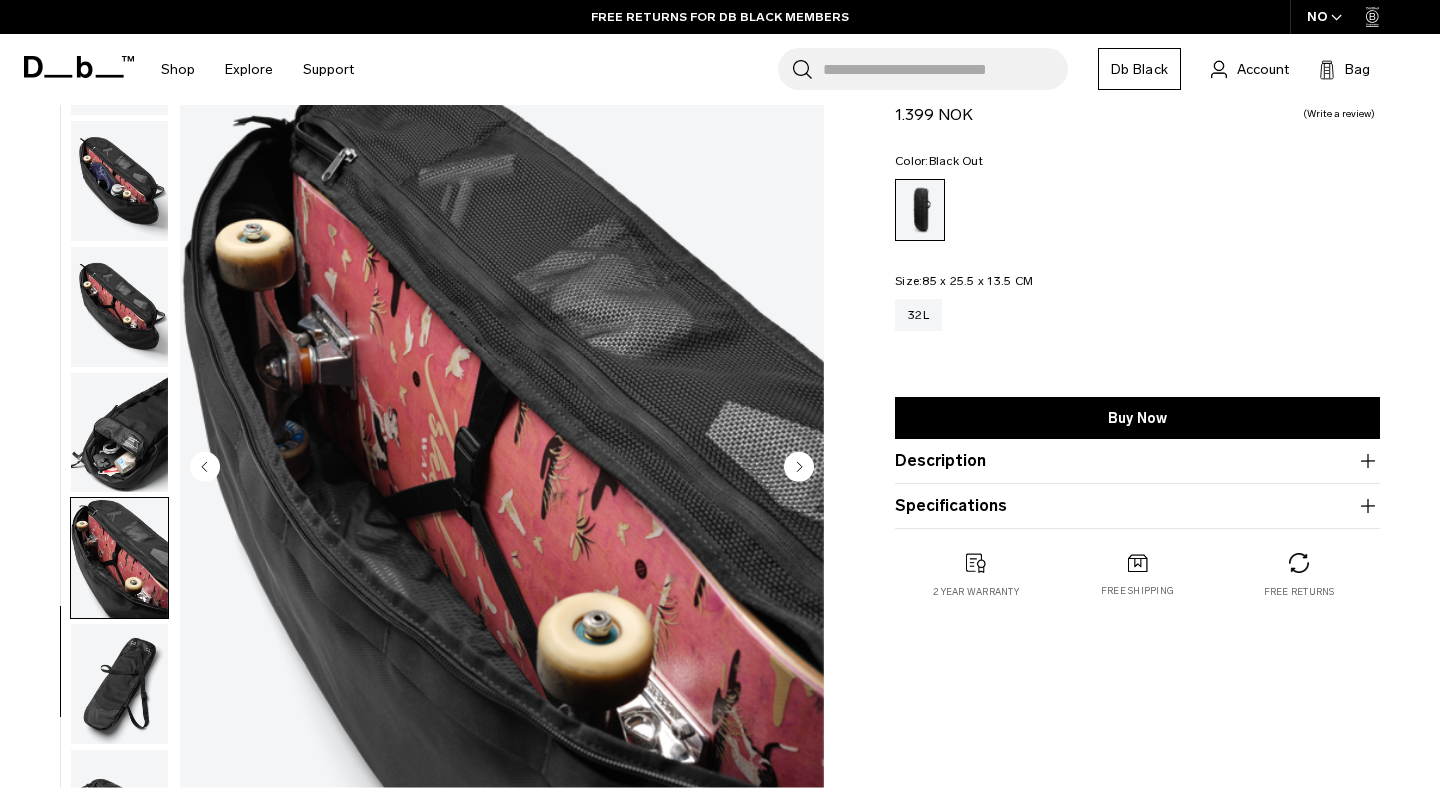 click at bounding box center [119, 684] 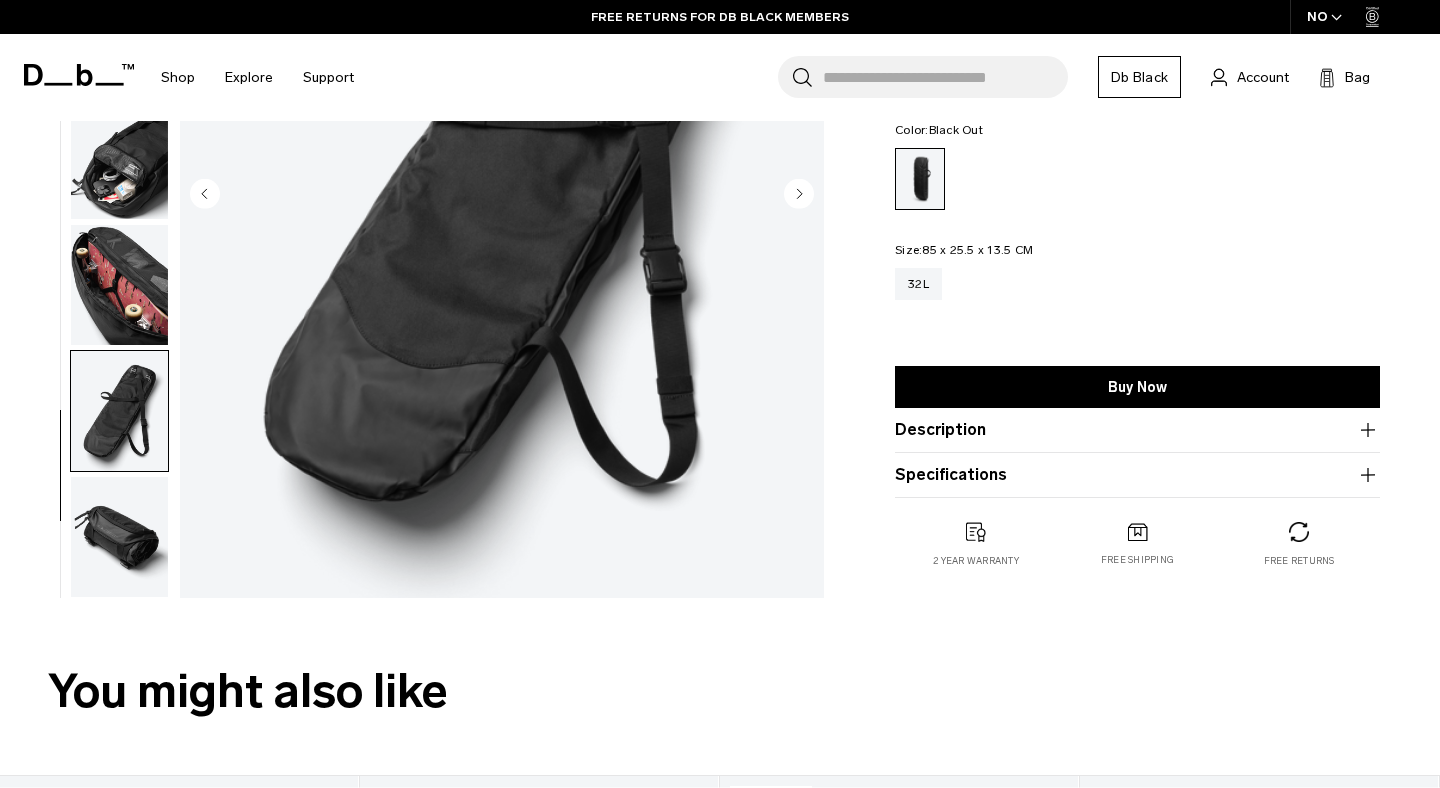 scroll, scrollTop: 382, scrollLeft: 0, axis: vertical 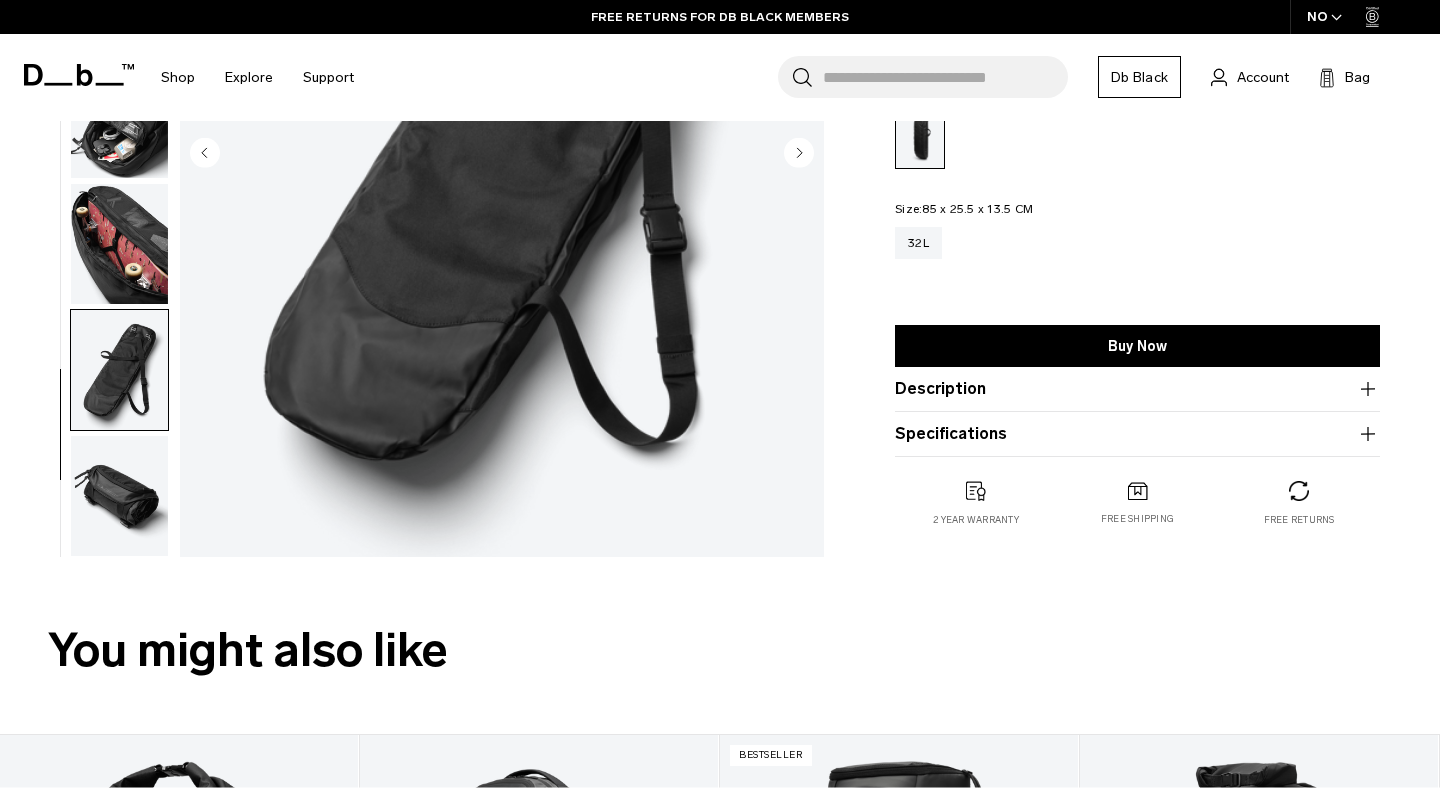 click at bounding box center (119, 496) 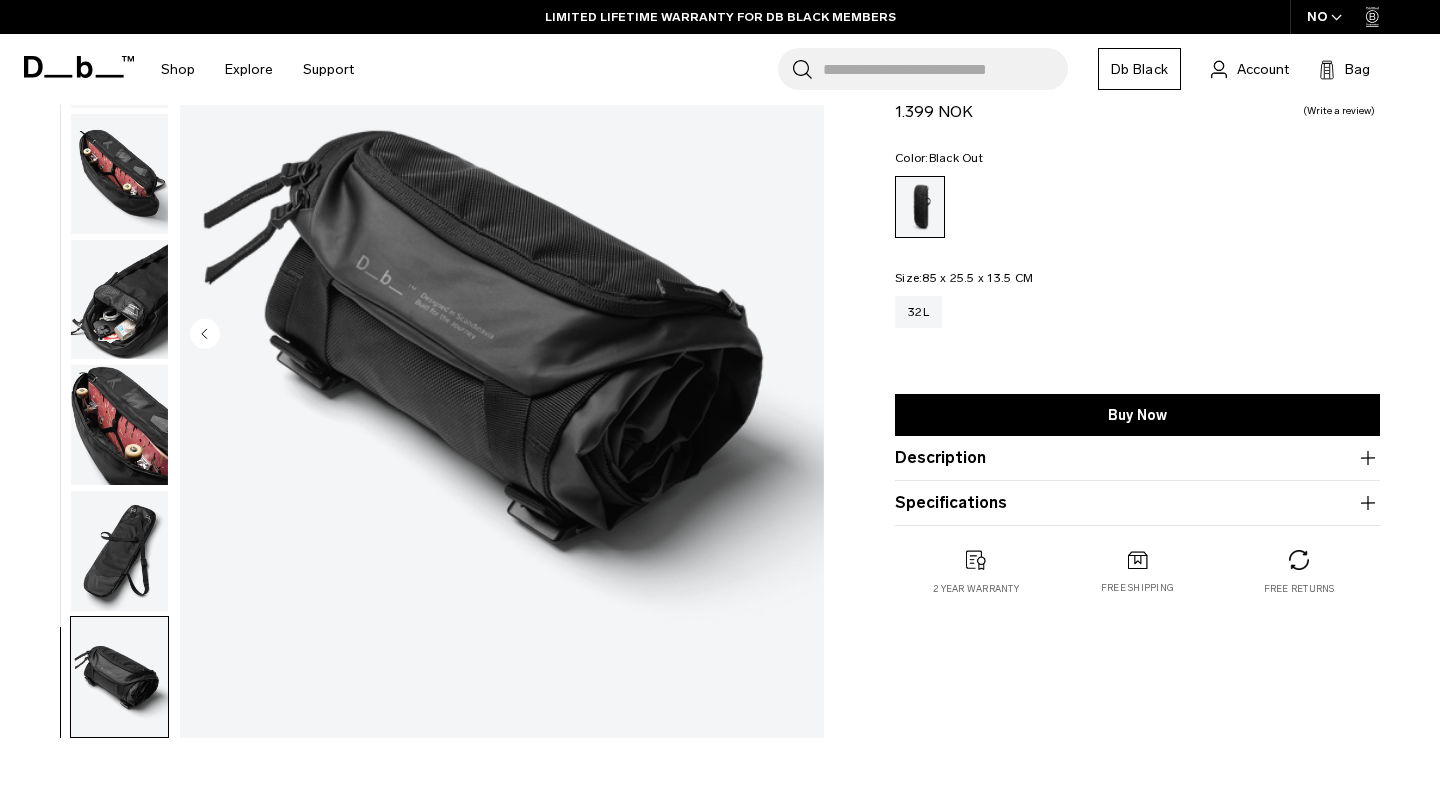 scroll, scrollTop: 200, scrollLeft: 0, axis: vertical 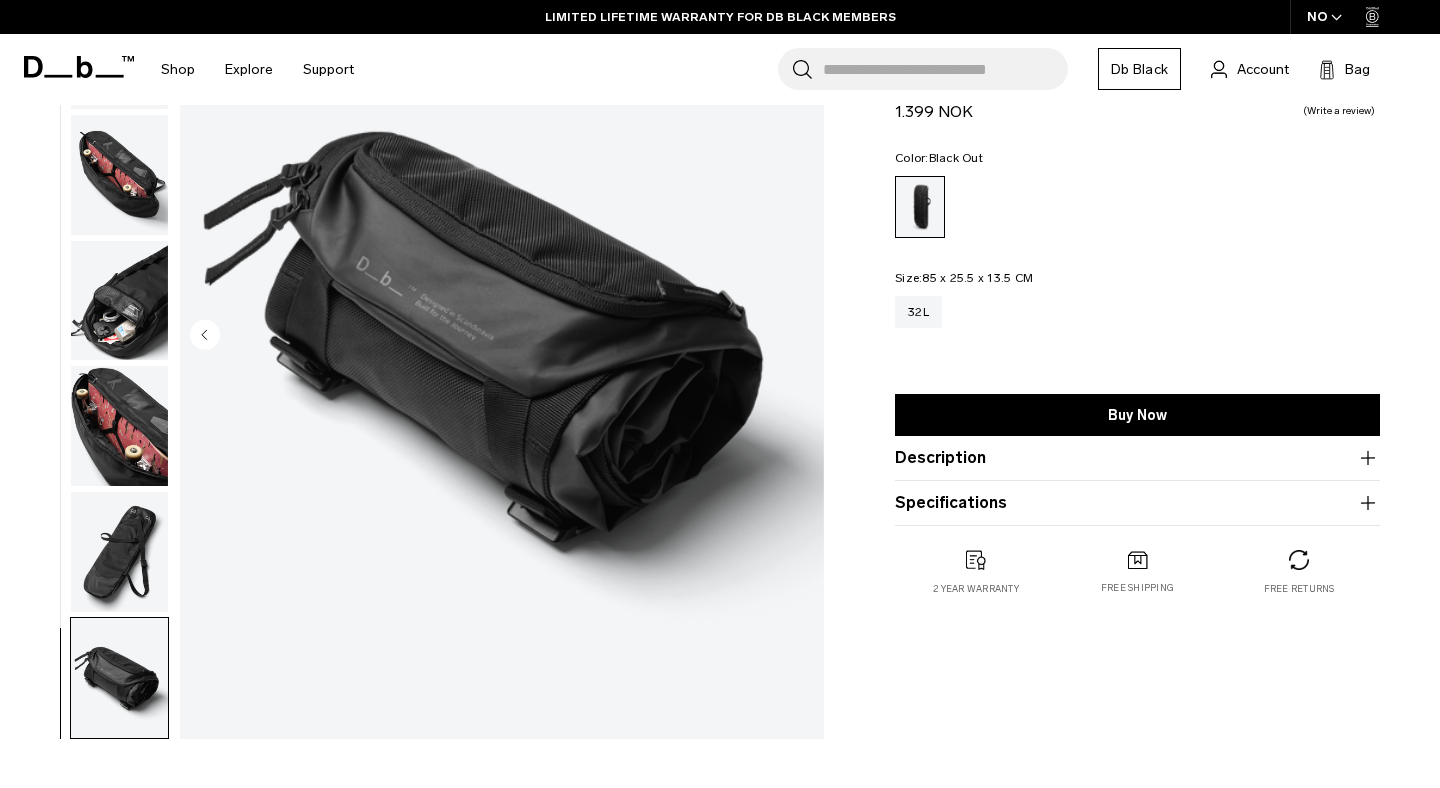 click at bounding box center (119, 175) 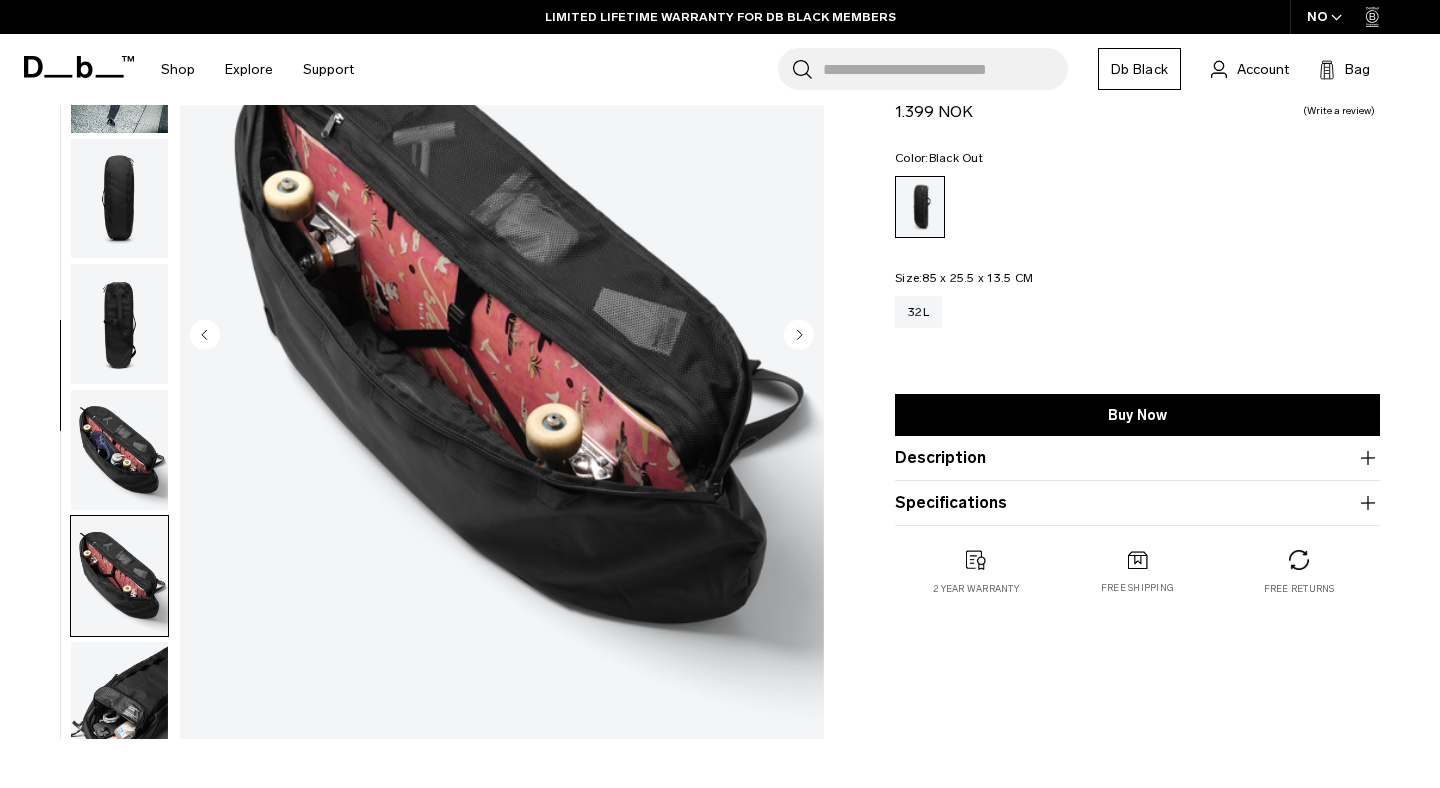 scroll, scrollTop: 0, scrollLeft: 0, axis: both 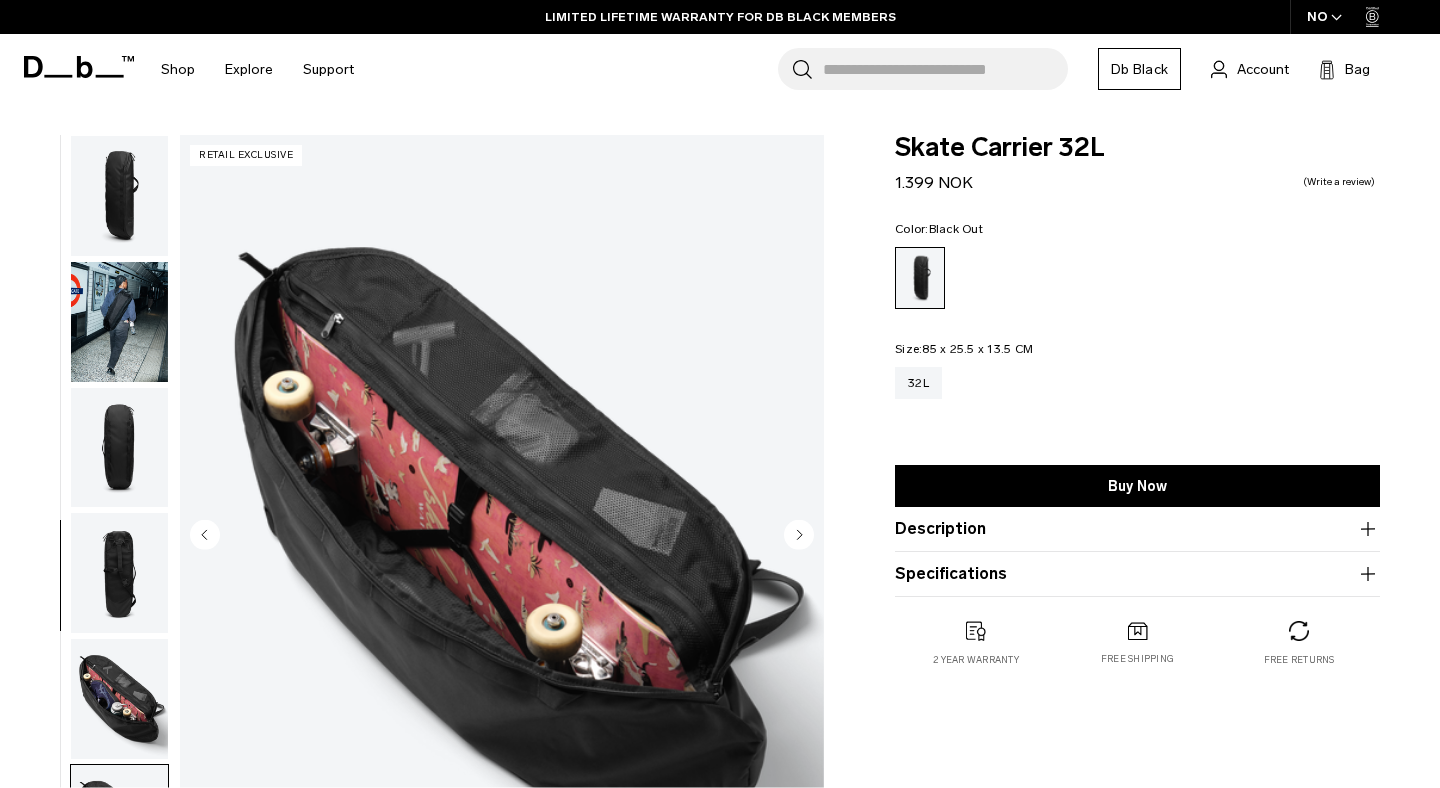 click at bounding box center [119, 322] 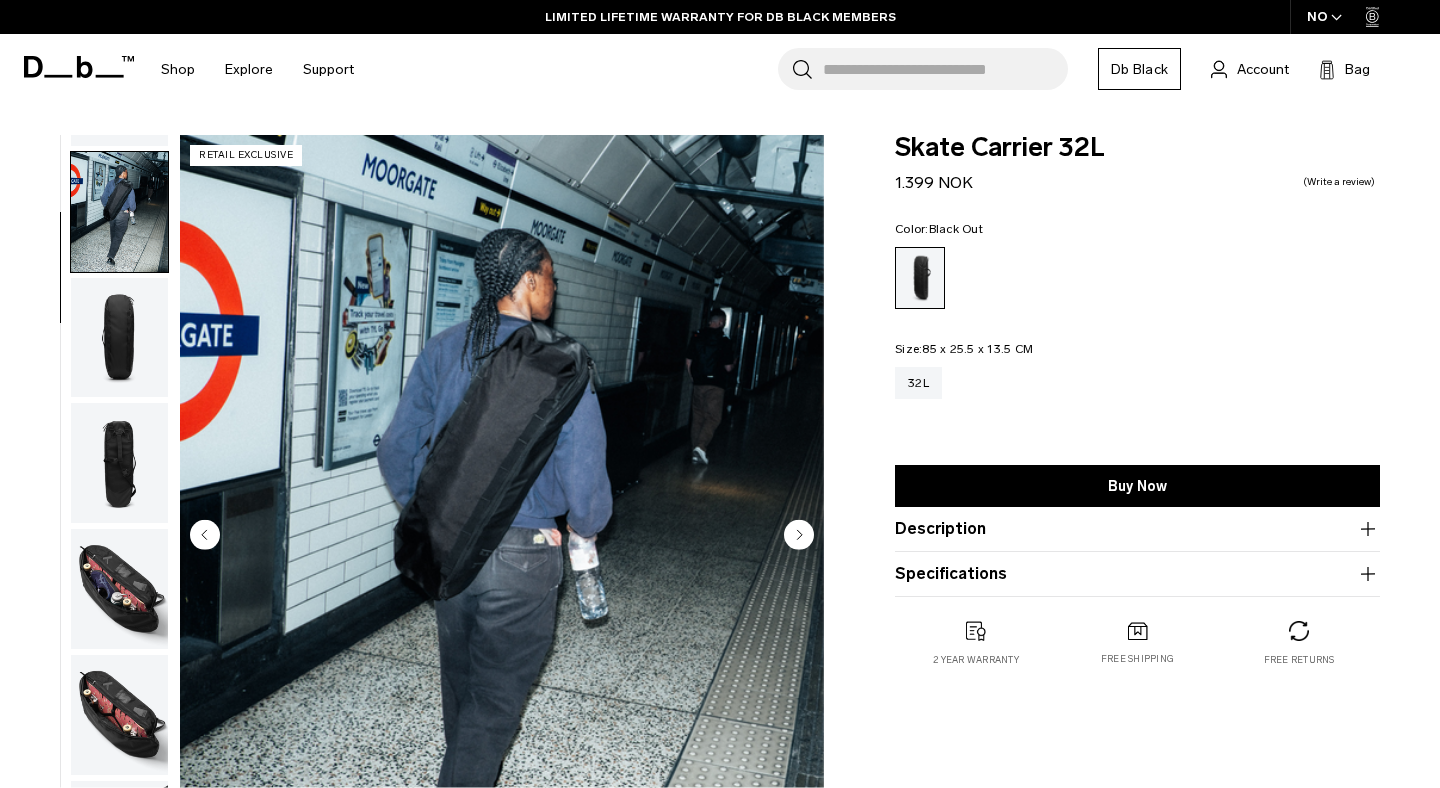 scroll, scrollTop: 126, scrollLeft: 0, axis: vertical 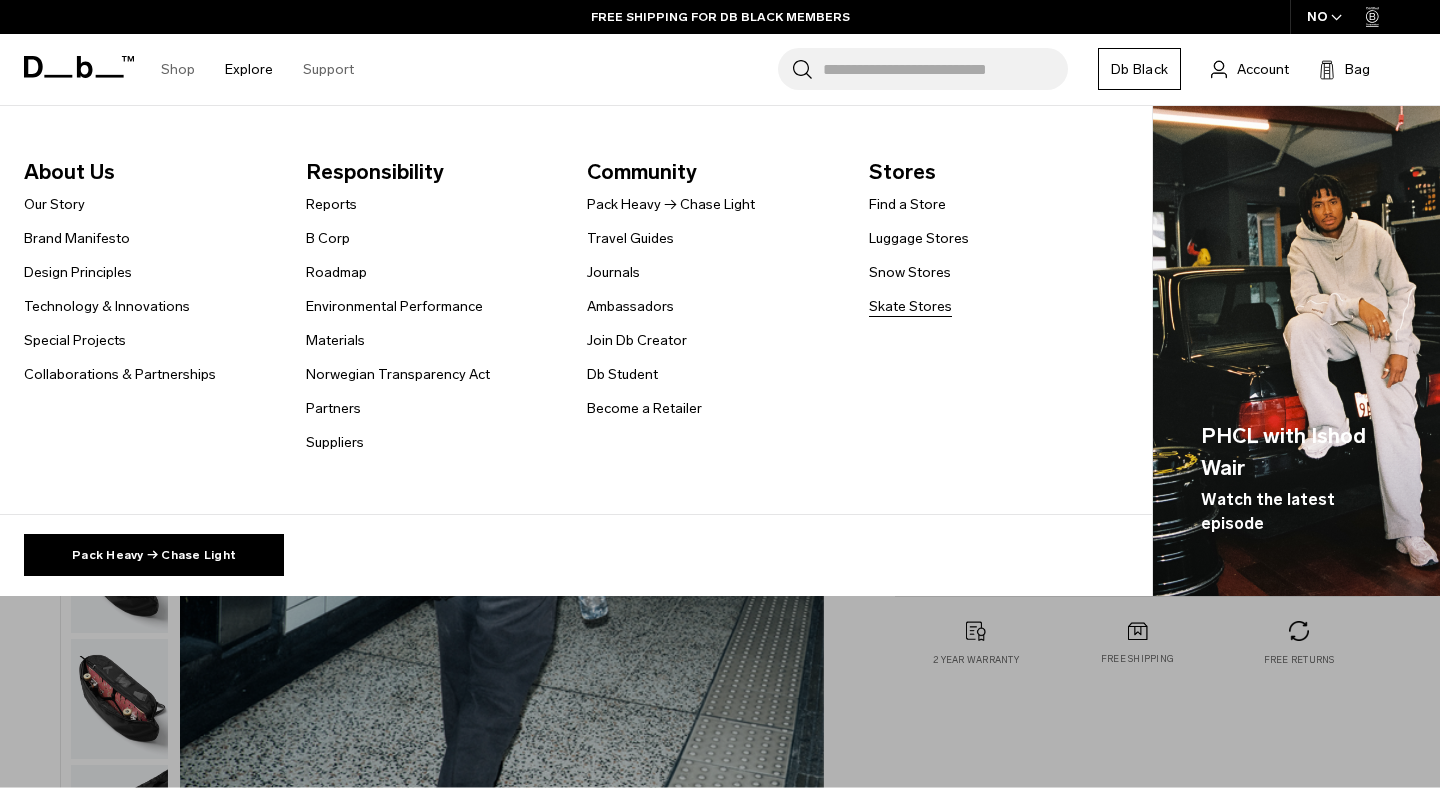 click on "Skate Stores" at bounding box center (910, 306) 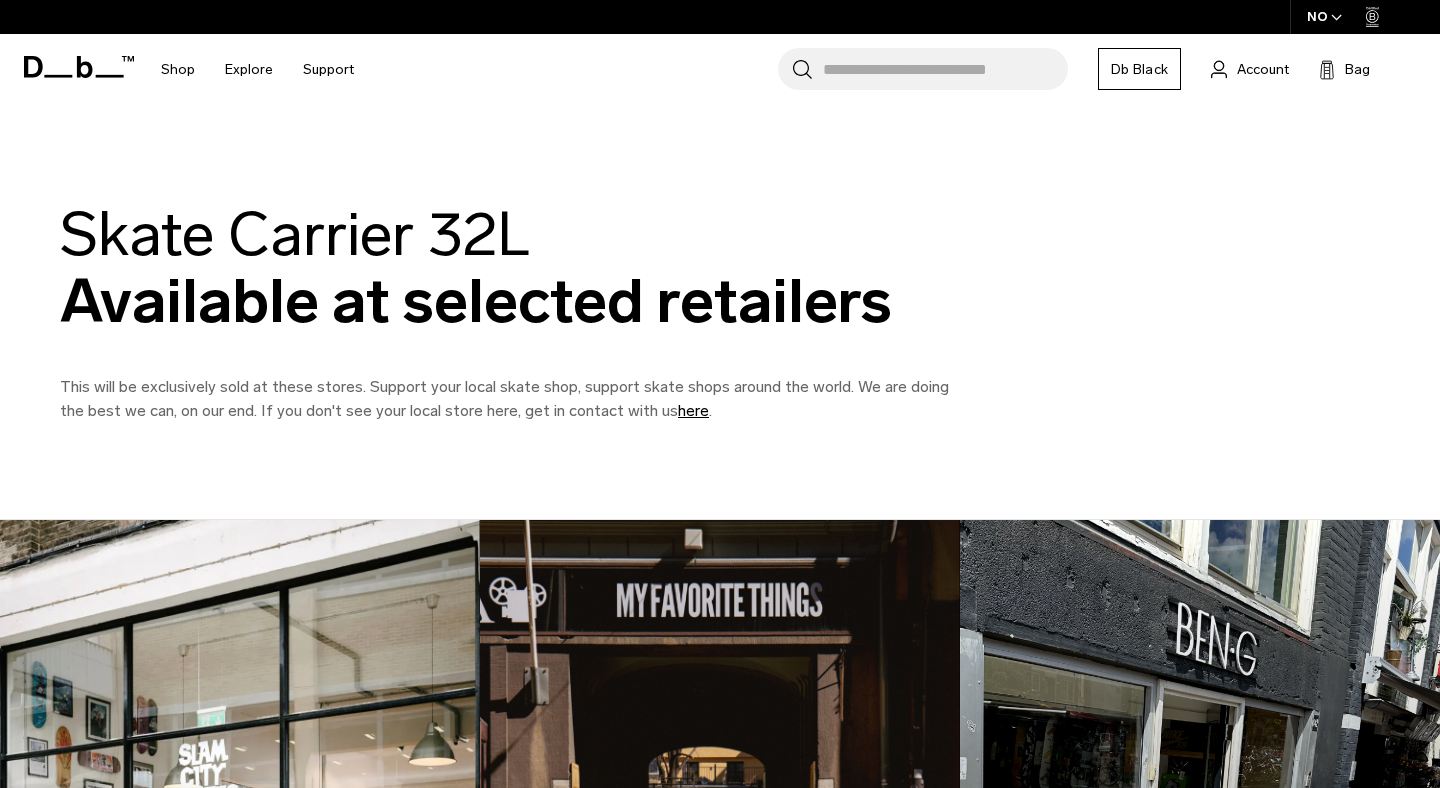 scroll, scrollTop: 0, scrollLeft: 0, axis: both 